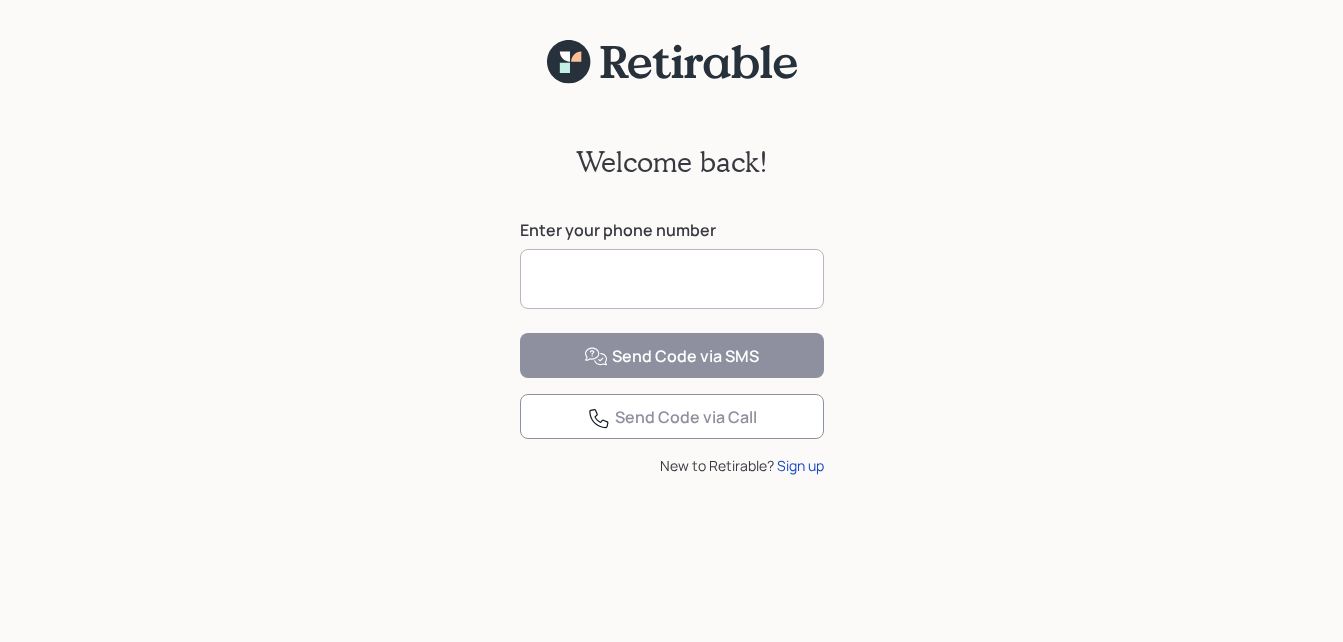 scroll, scrollTop: 0, scrollLeft: 0, axis: both 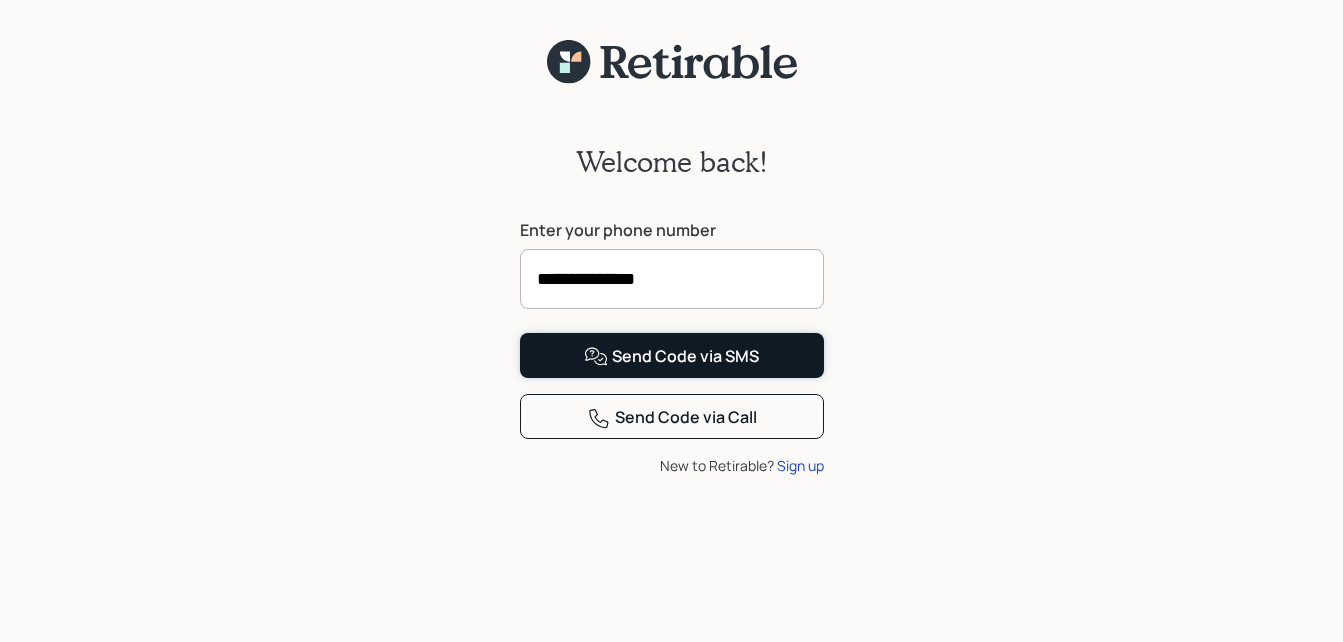 click on "Send Code via SMS" at bounding box center (671, 357) 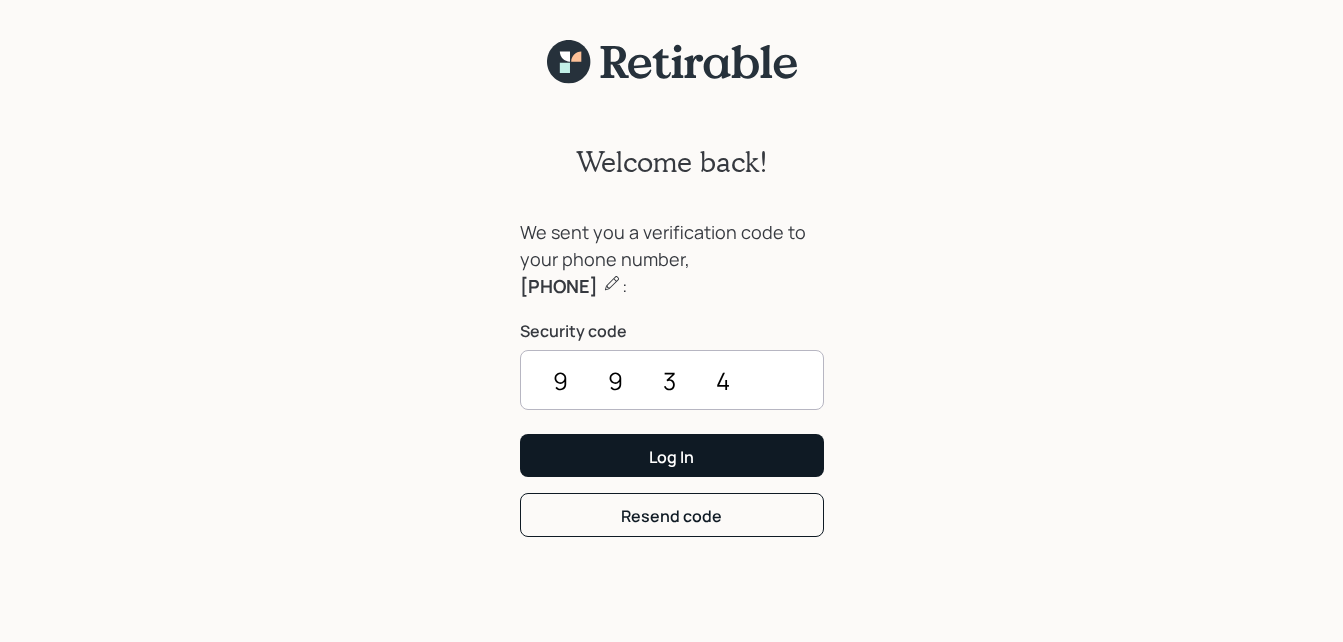 type on "9934" 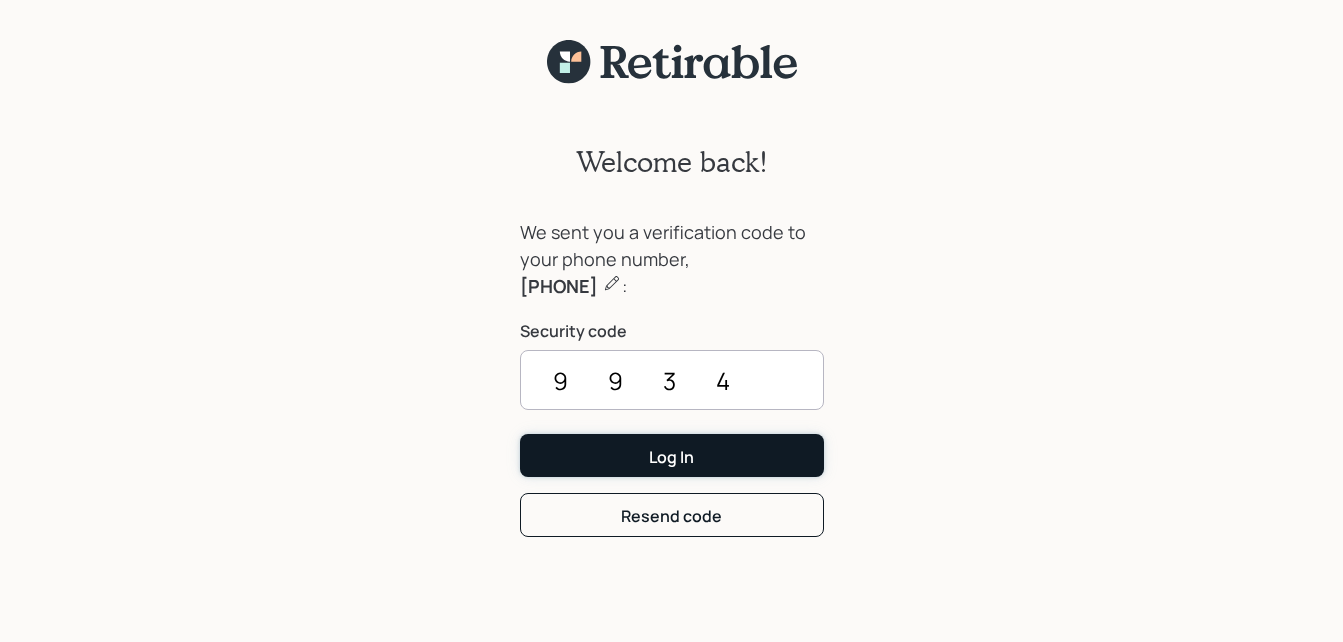click on "Log In" at bounding box center [671, 457] 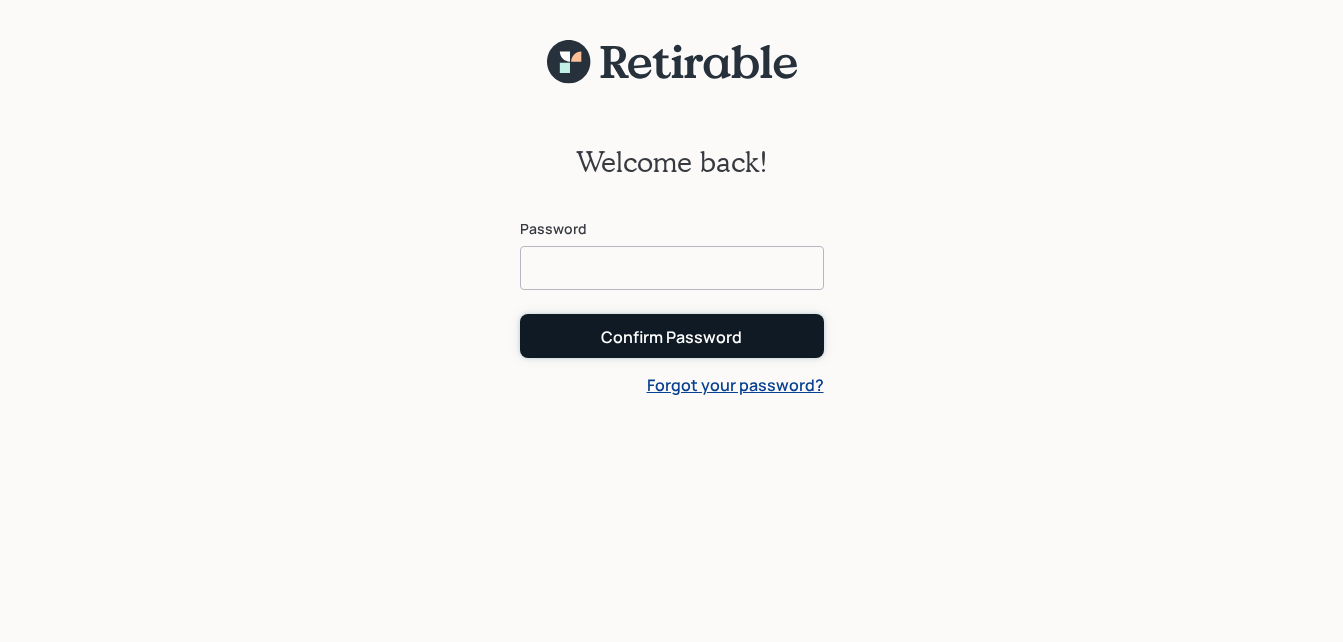 click on "Confirm Password" at bounding box center [671, 337] 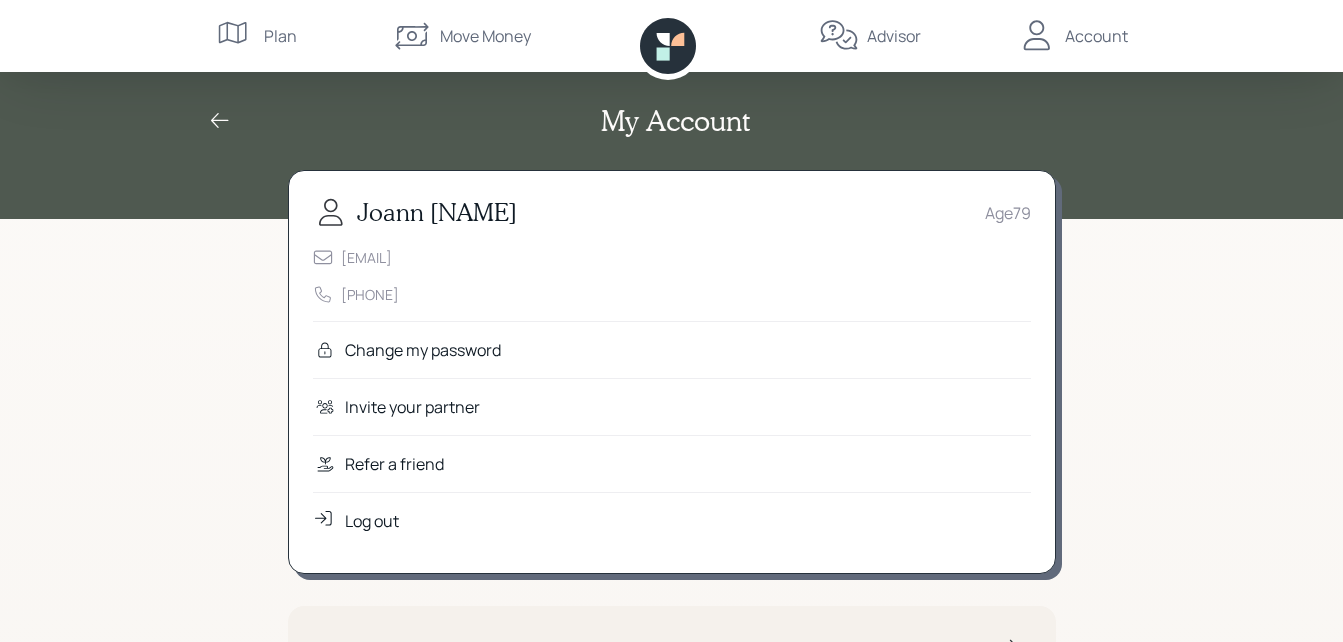 click on "Change my password" at bounding box center [423, 350] 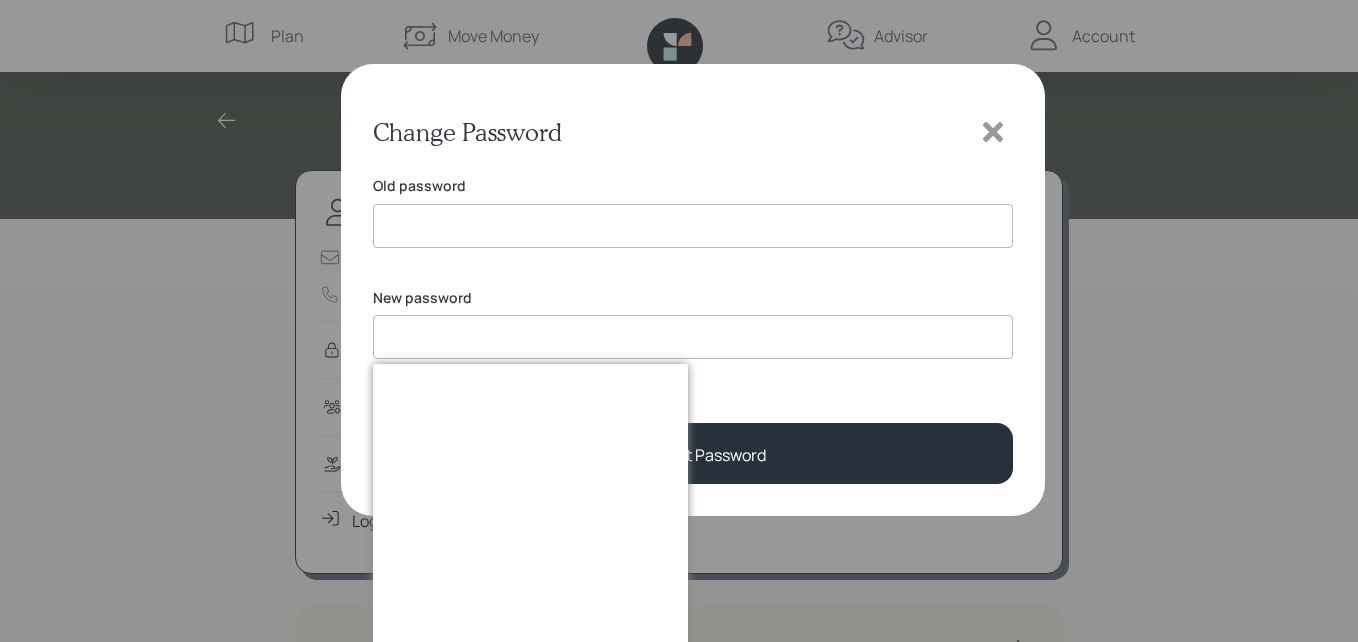 click on "Change Password Old password New password Set Password" at bounding box center [693, 290] 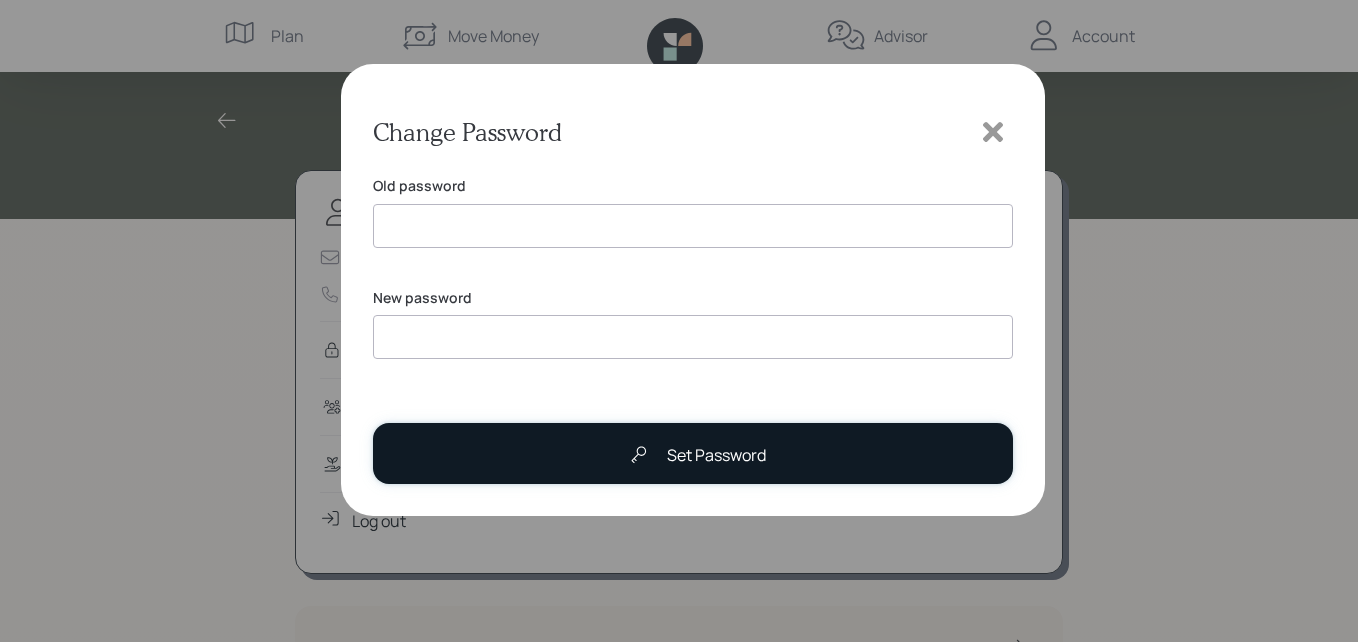 click on "Set Password" at bounding box center [716, 455] 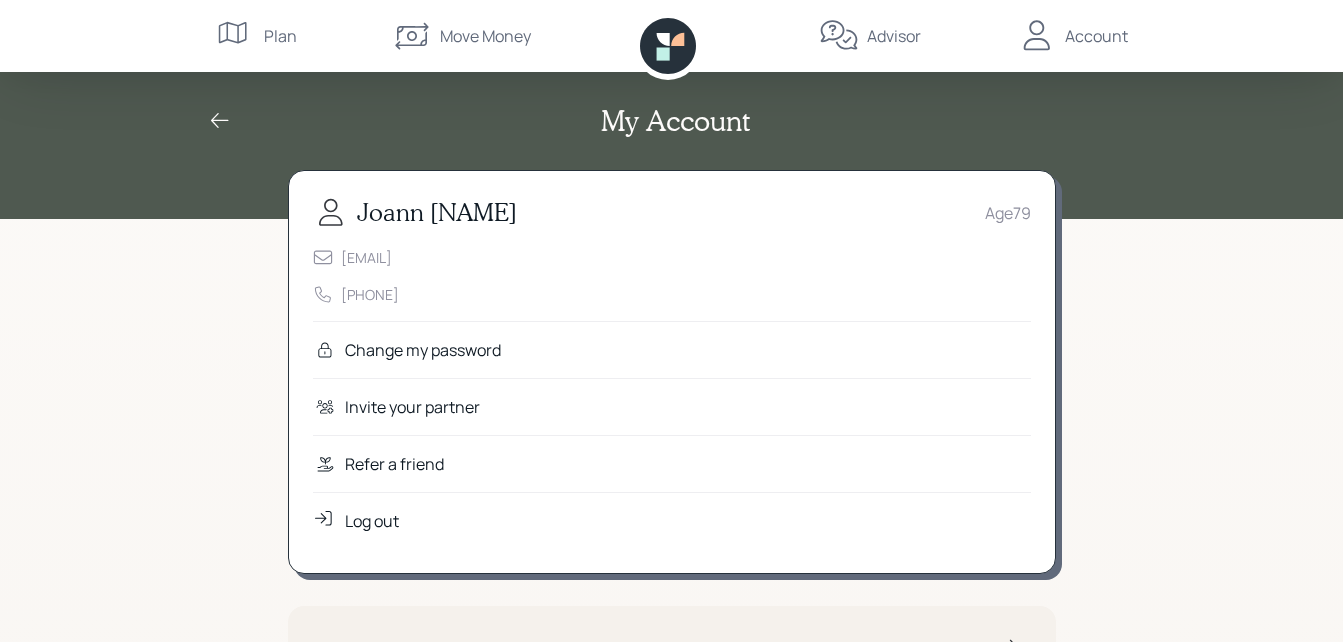 click 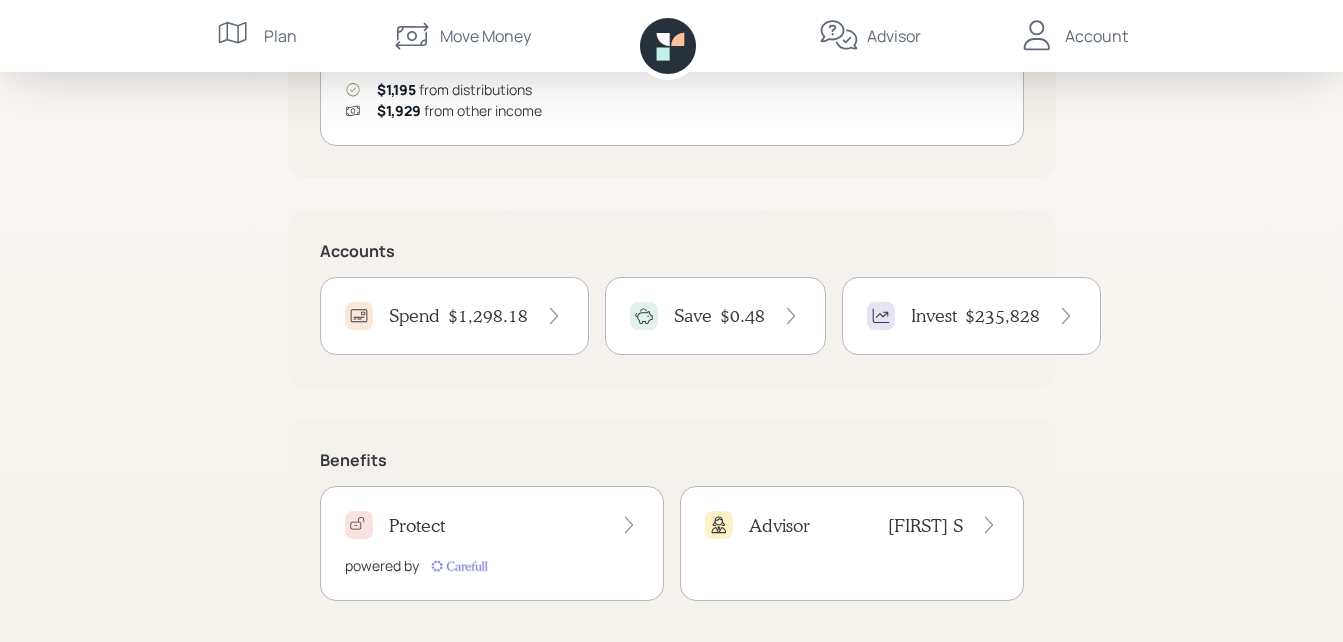scroll, scrollTop: 364, scrollLeft: 0, axis: vertical 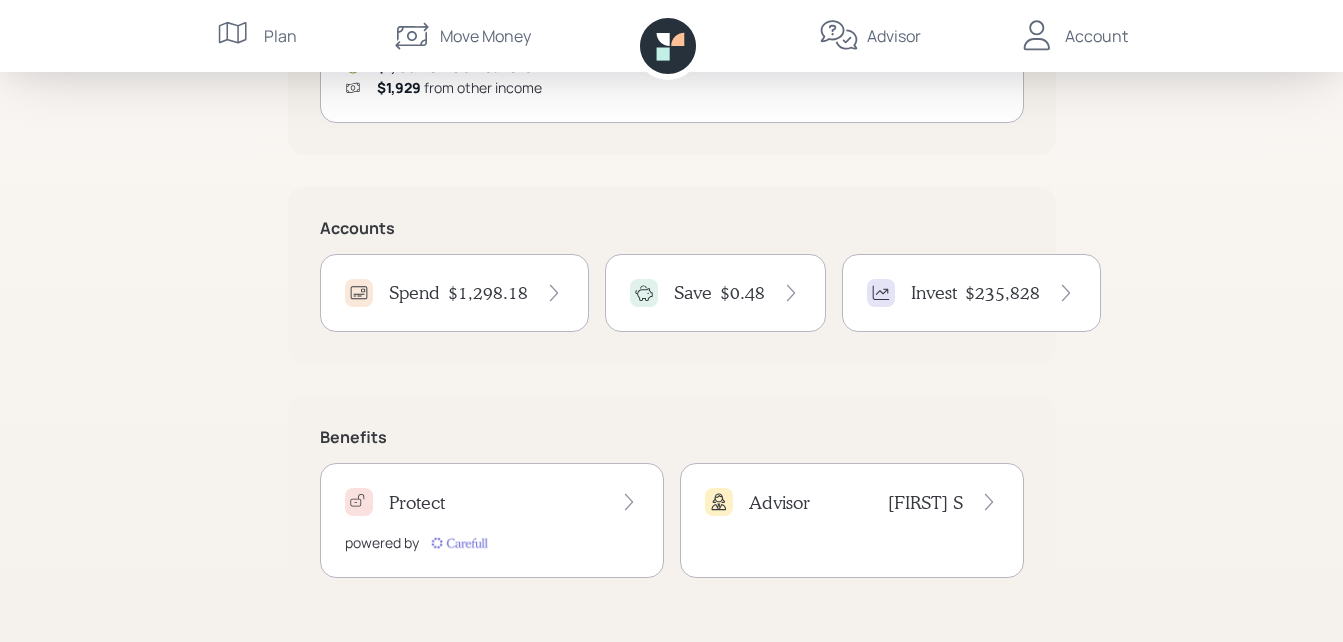 click on "$1,298.18" at bounding box center [488, 293] 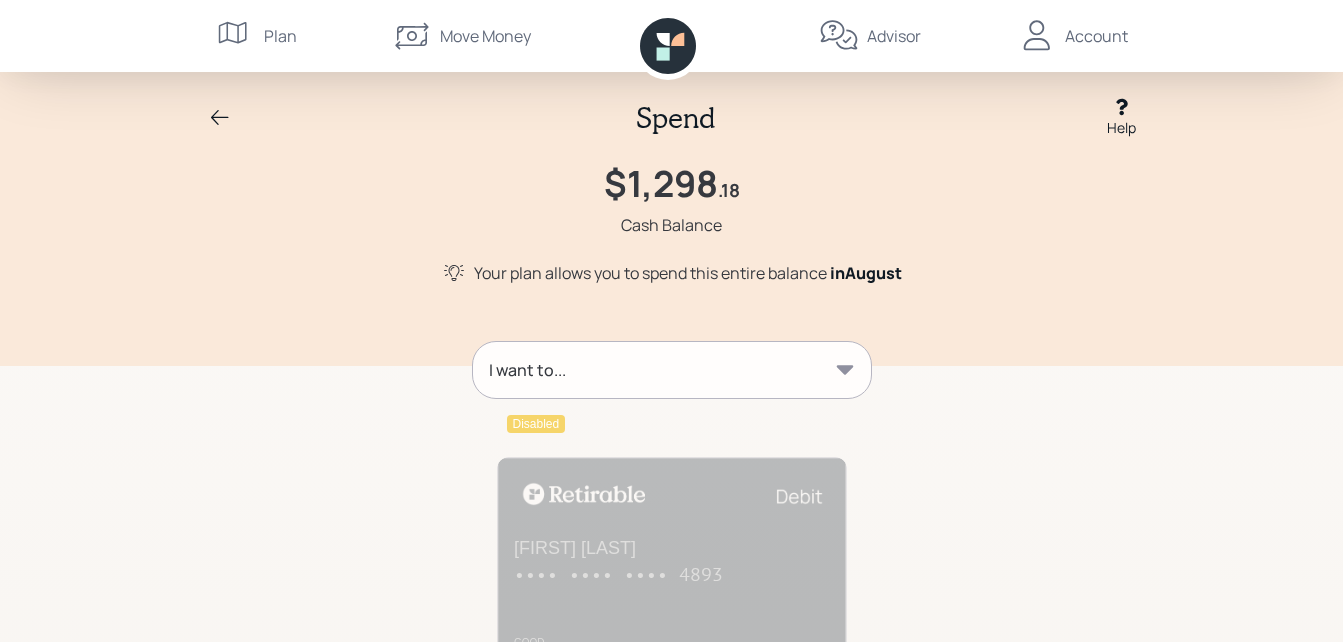 scroll, scrollTop: 0, scrollLeft: 0, axis: both 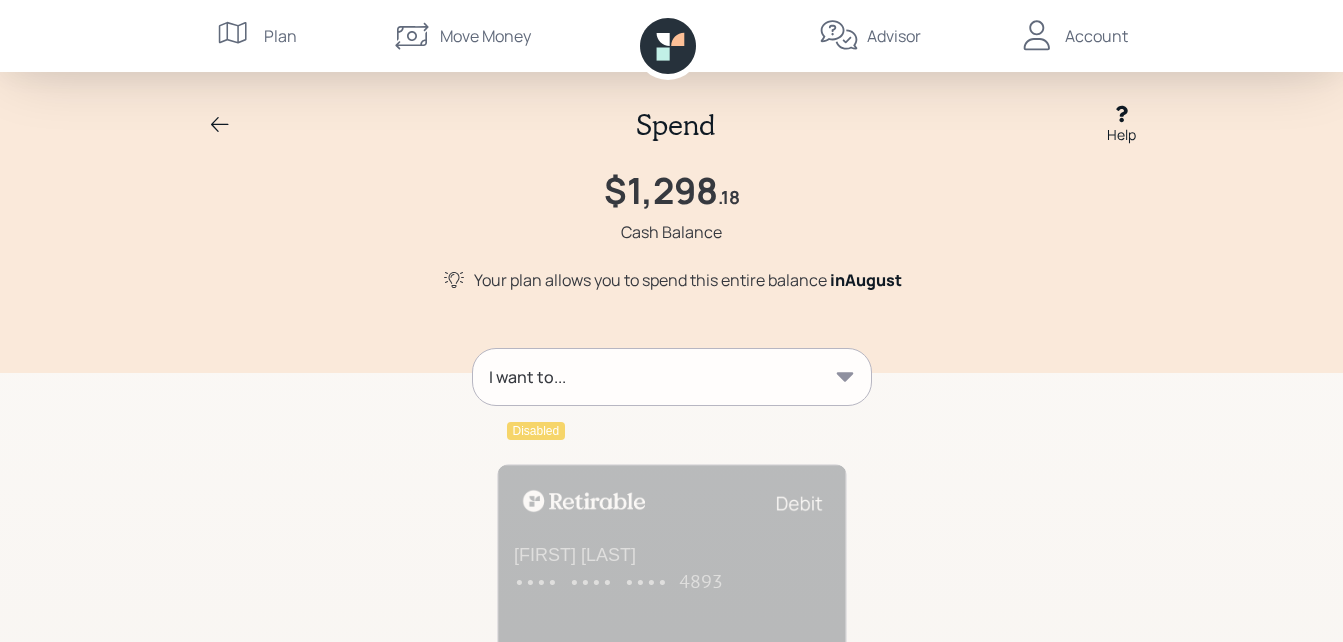 click 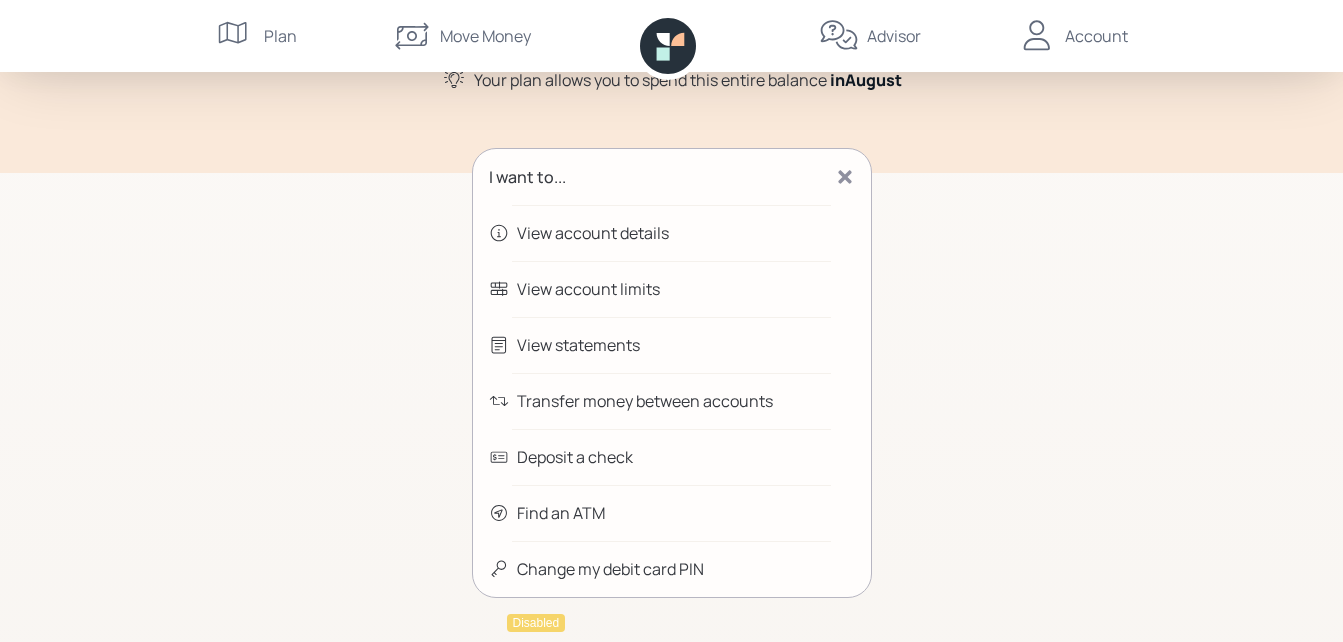 scroll, scrollTop: 300, scrollLeft: 0, axis: vertical 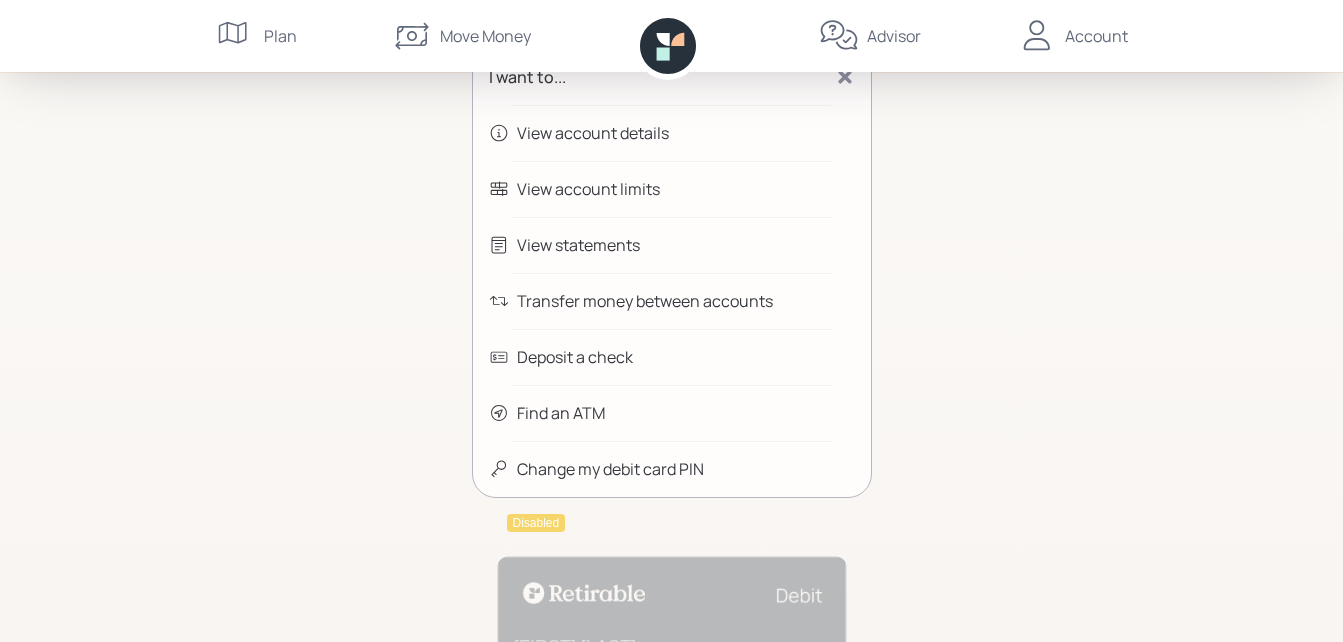 click on "Change my debit card PIN" at bounding box center (610, 469) 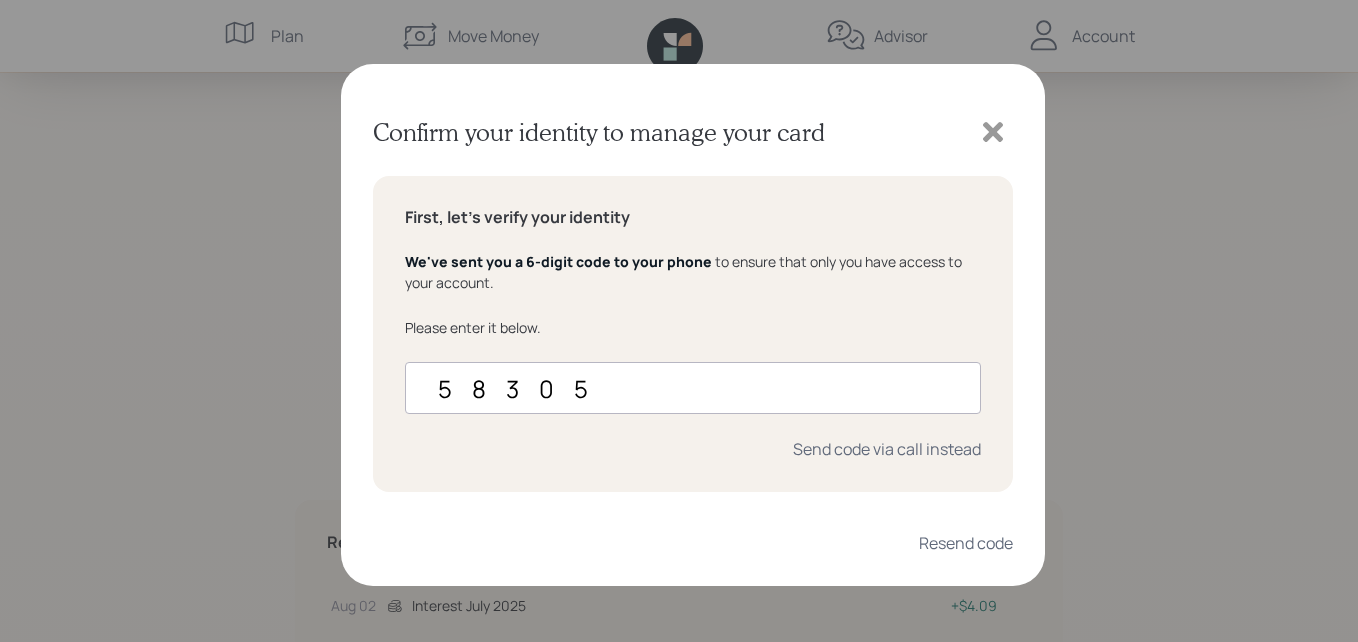 type on "583053" 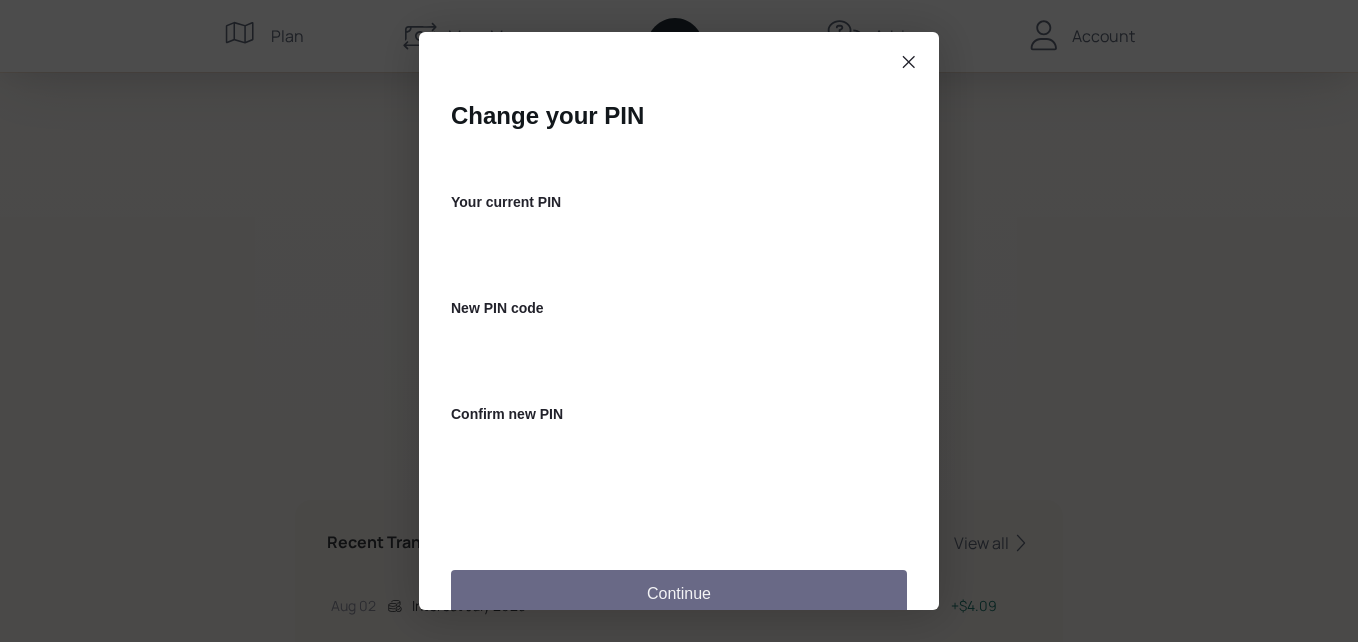 click on "Continue" at bounding box center (679, 594) 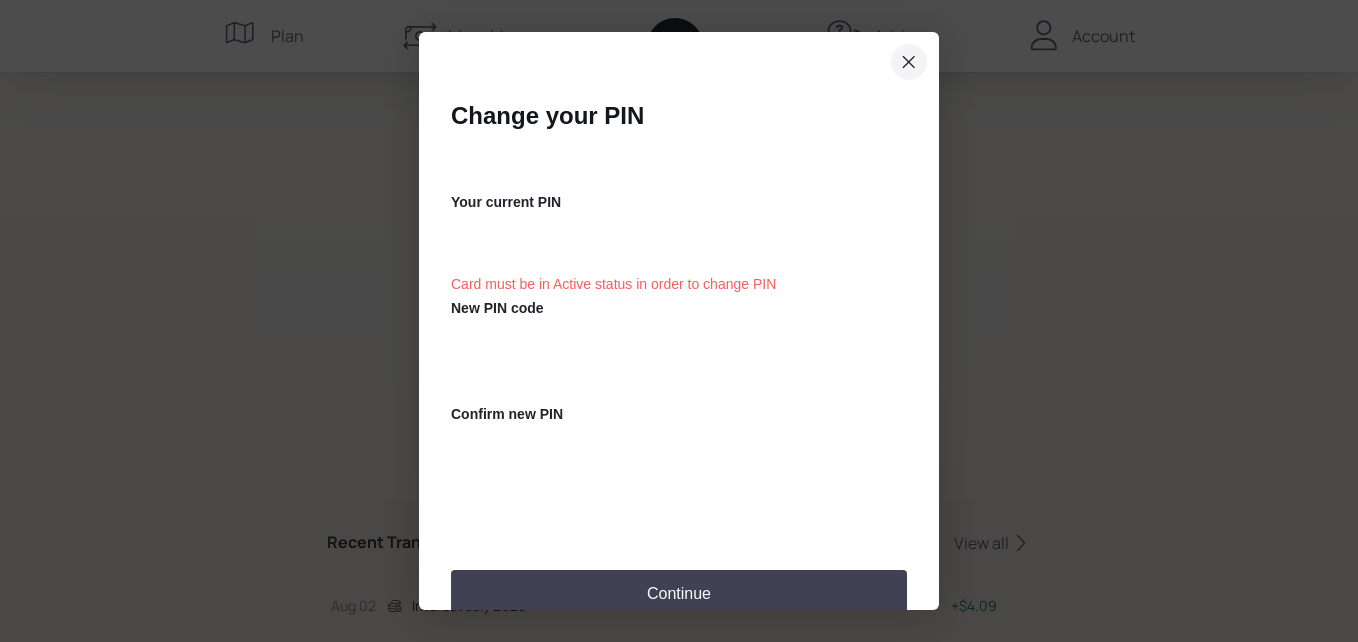 click at bounding box center (909, 62) 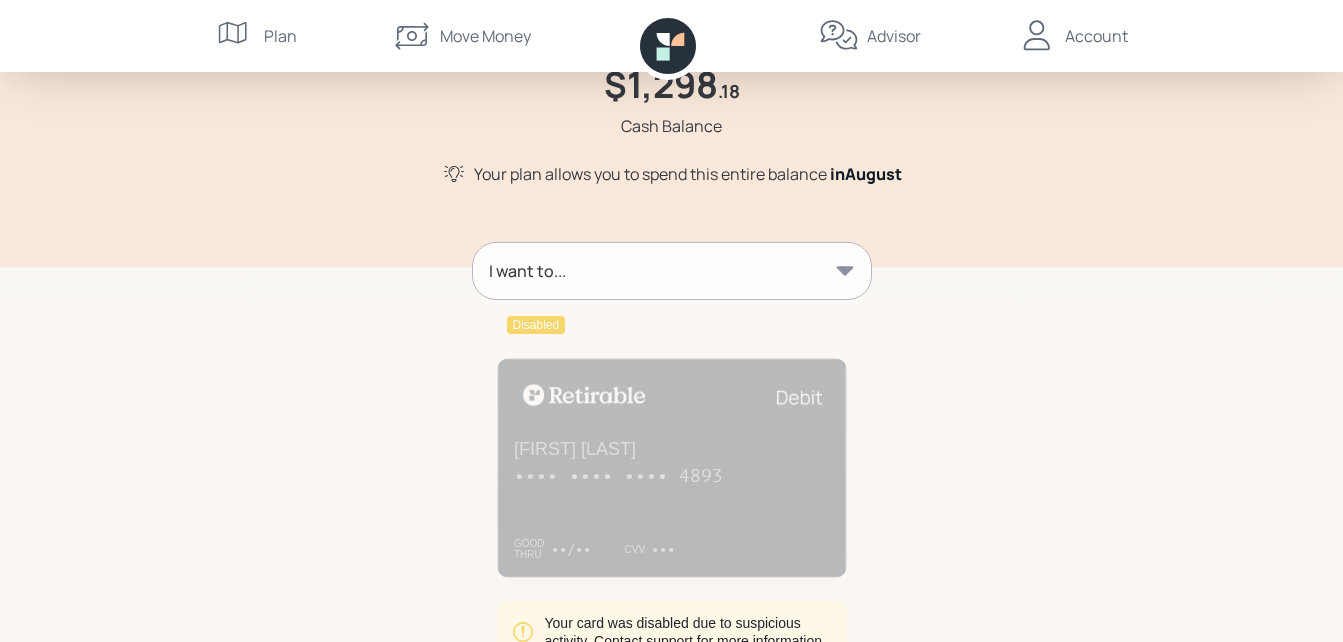 scroll, scrollTop: 100, scrollLeft: 0, axis: vertical 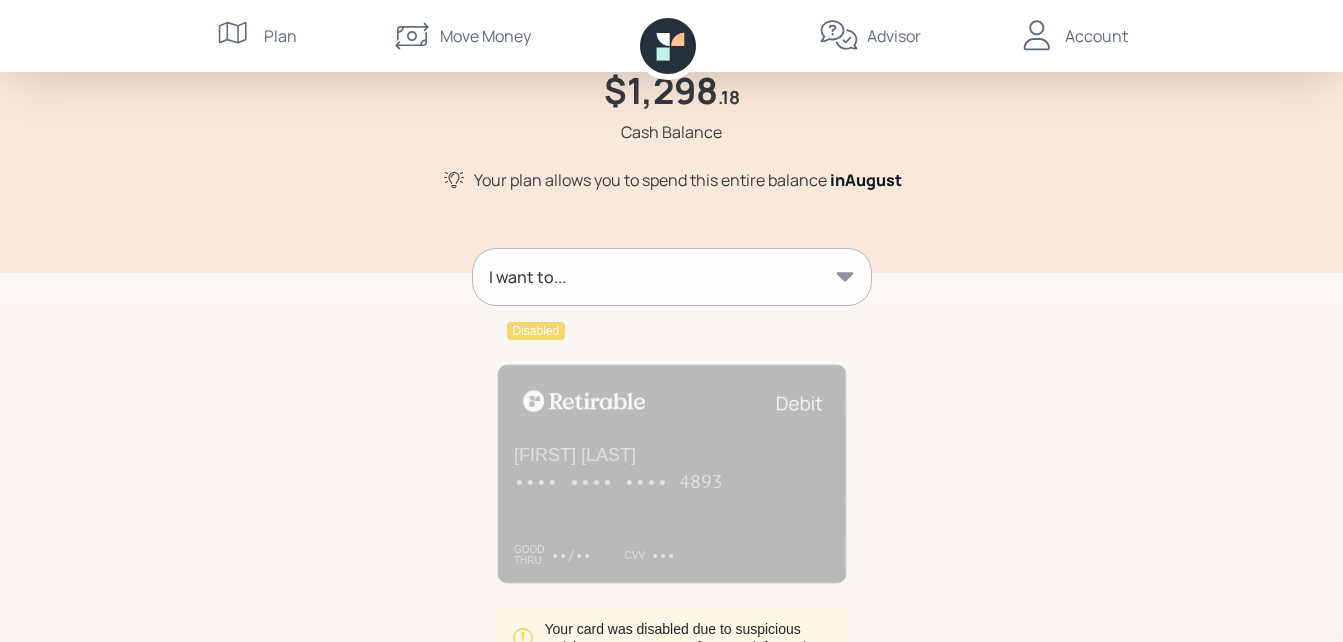click 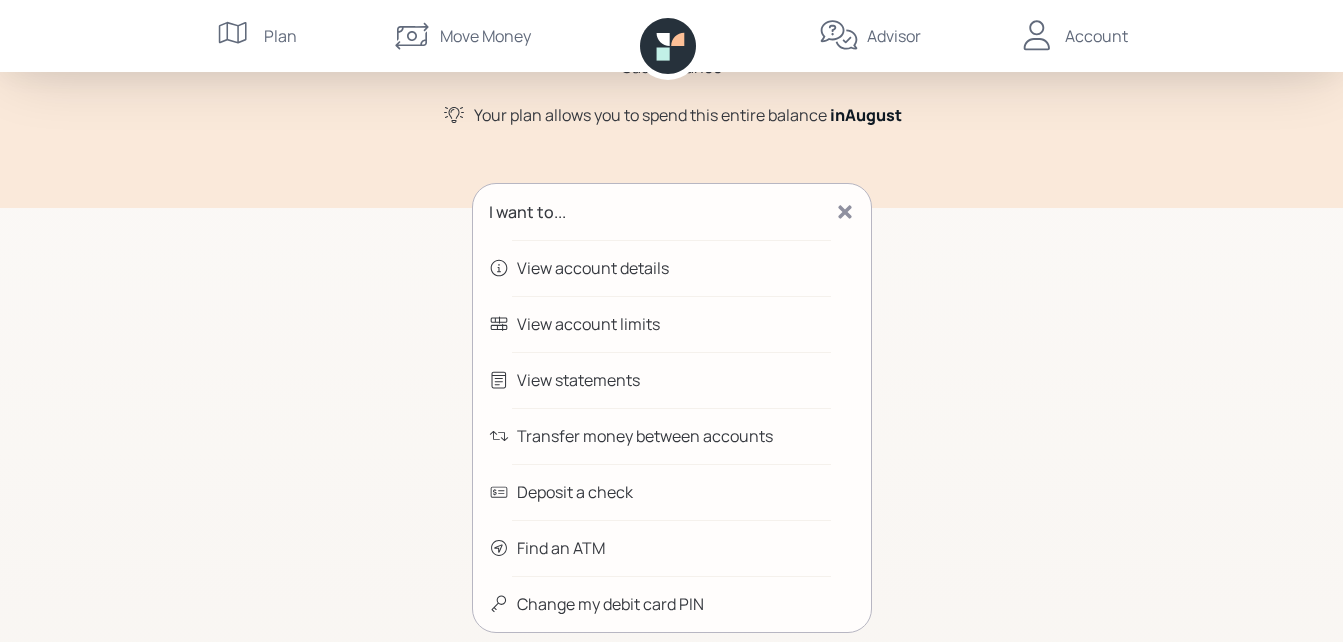 scroll, scrollTop: 200, scrollLeft: 0, axis: vertical 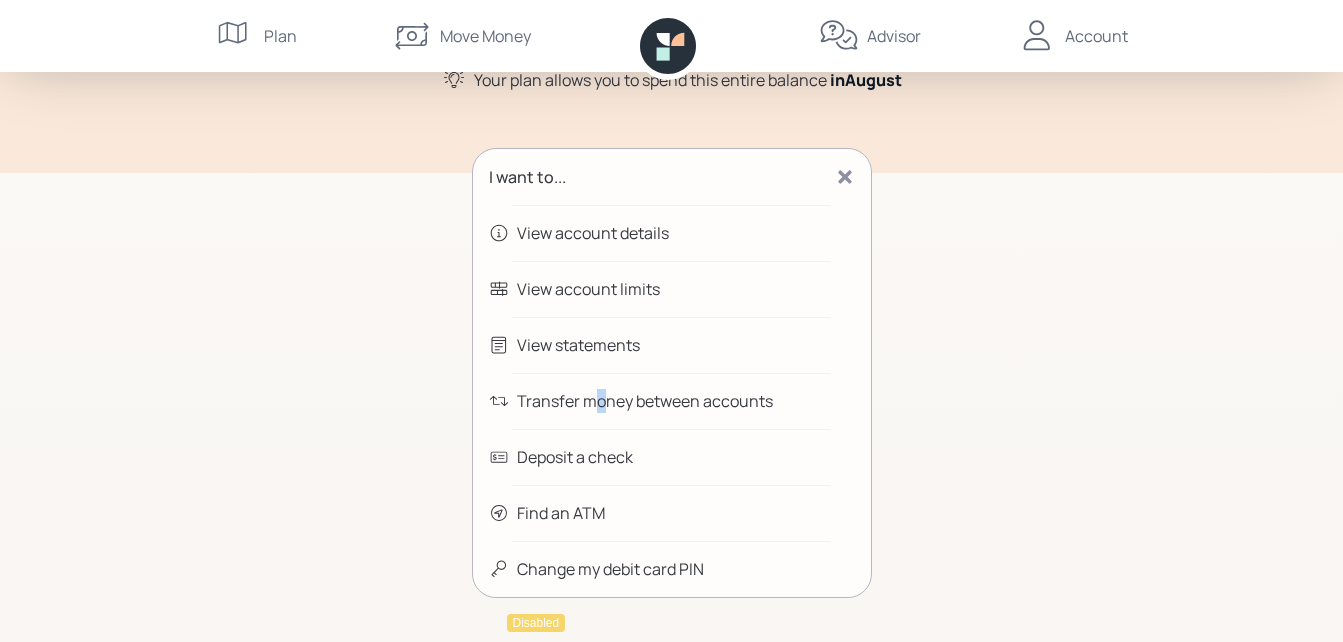 click on "Transfer money between accounts" at bounding box center [645, 401] 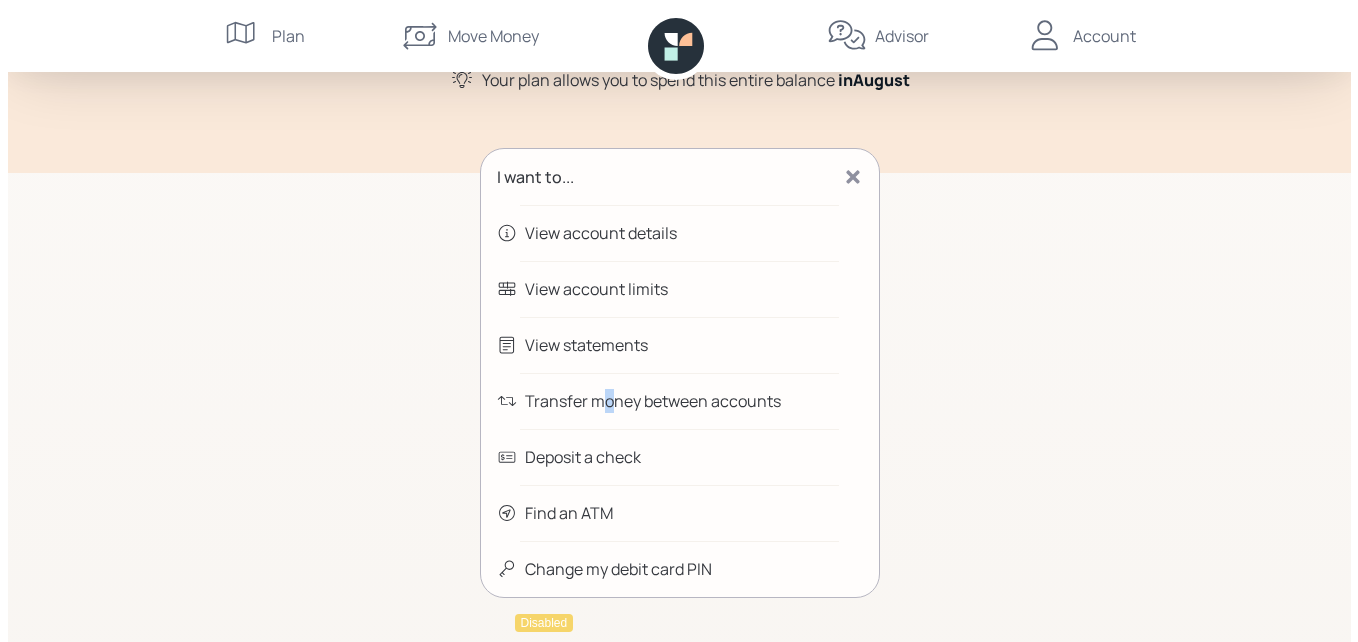 scroll, scrollTop: 0, scrollLeft: 0, axis: both 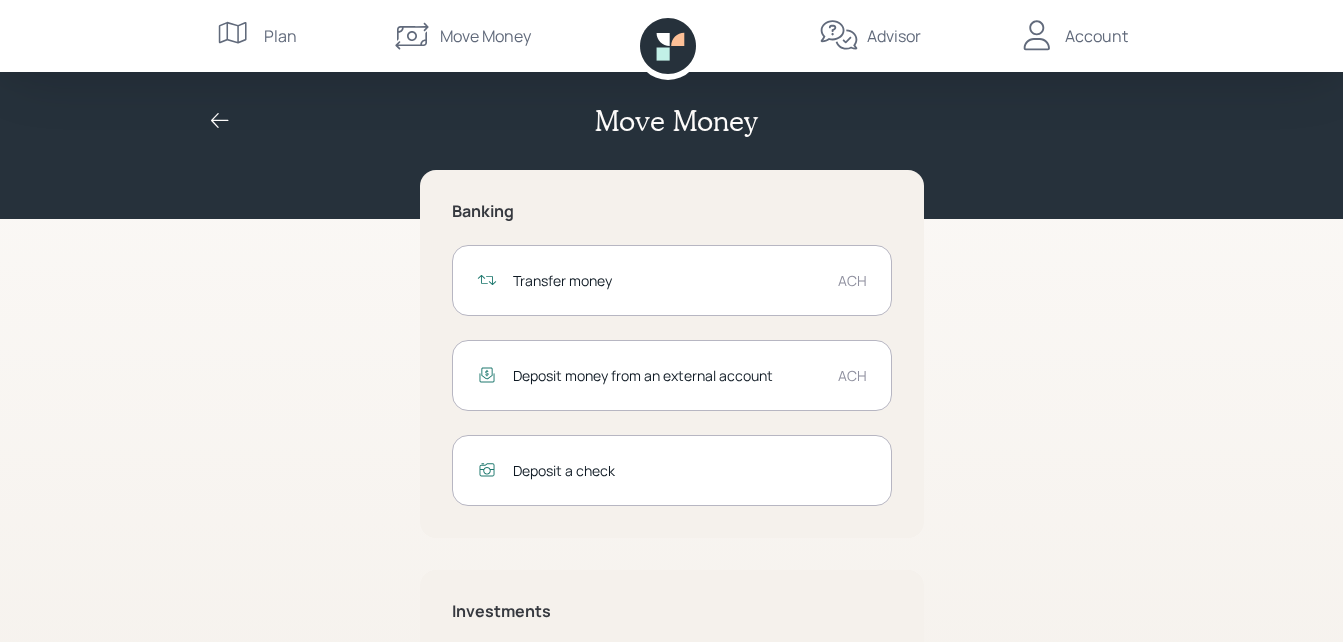 click on "Transfer money" at bounding box center (667, 280) 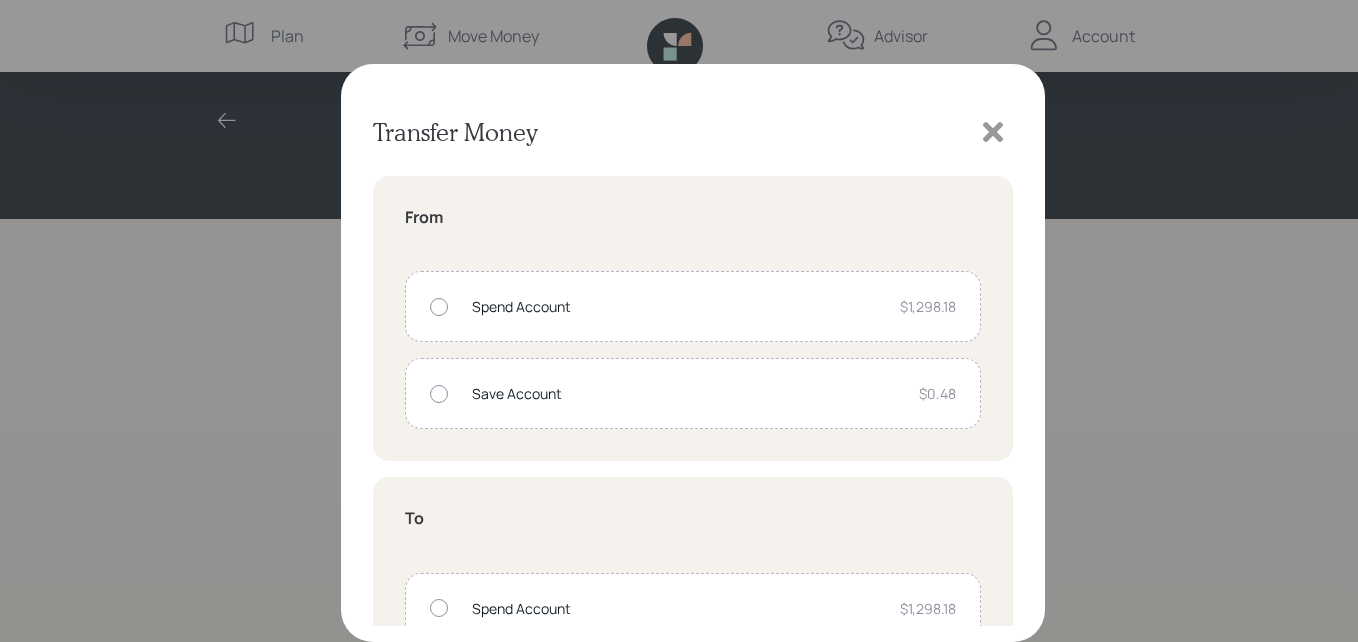 click at bounding box center [439, 307] 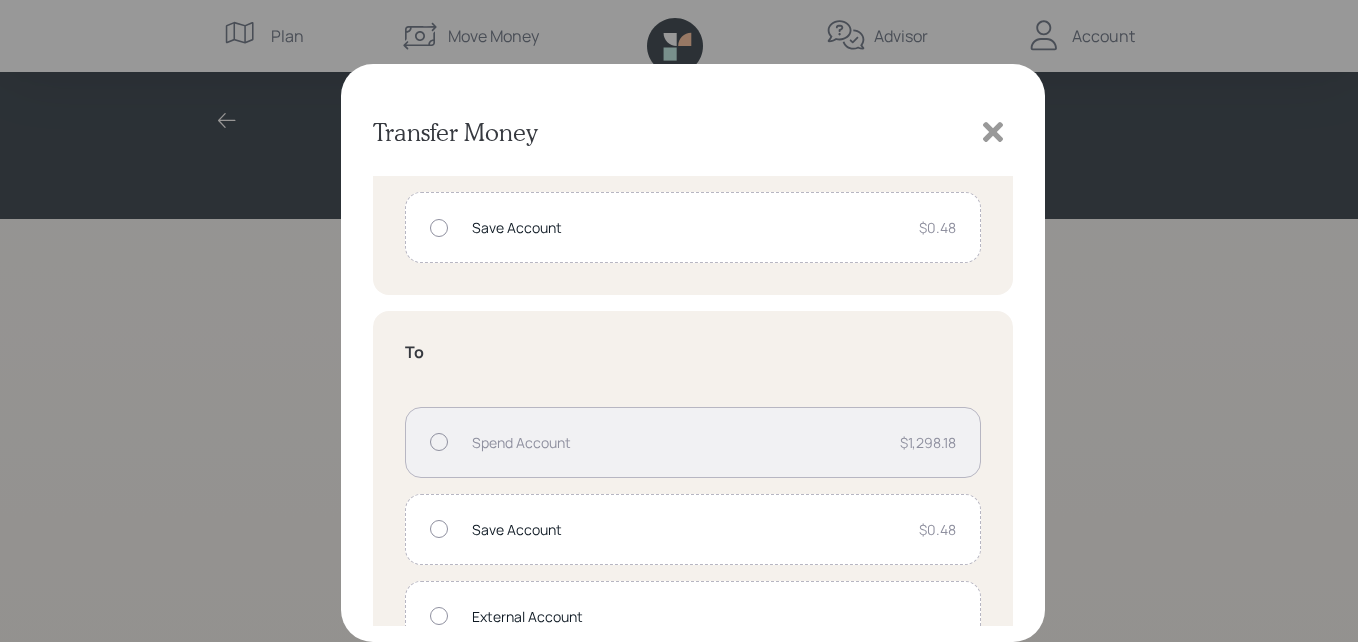 scroll, scrollTop: 223, scrollLeft: 0, axis: vertical 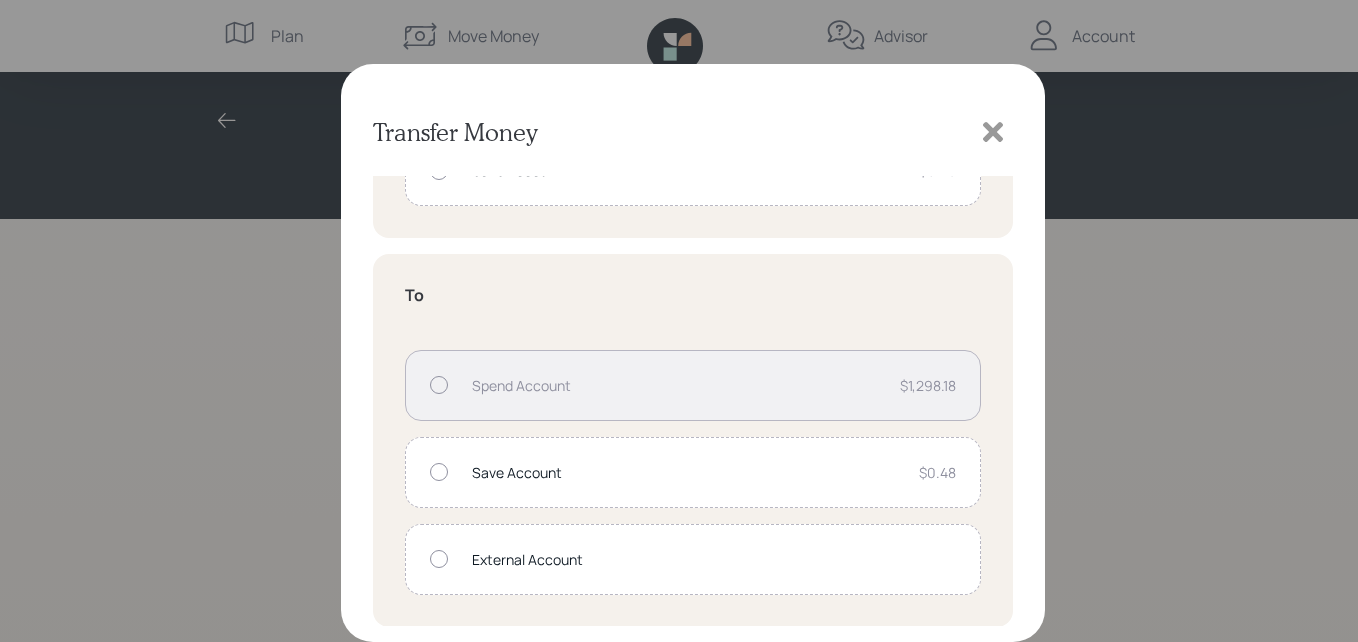 click at bounding box center (439, 559) 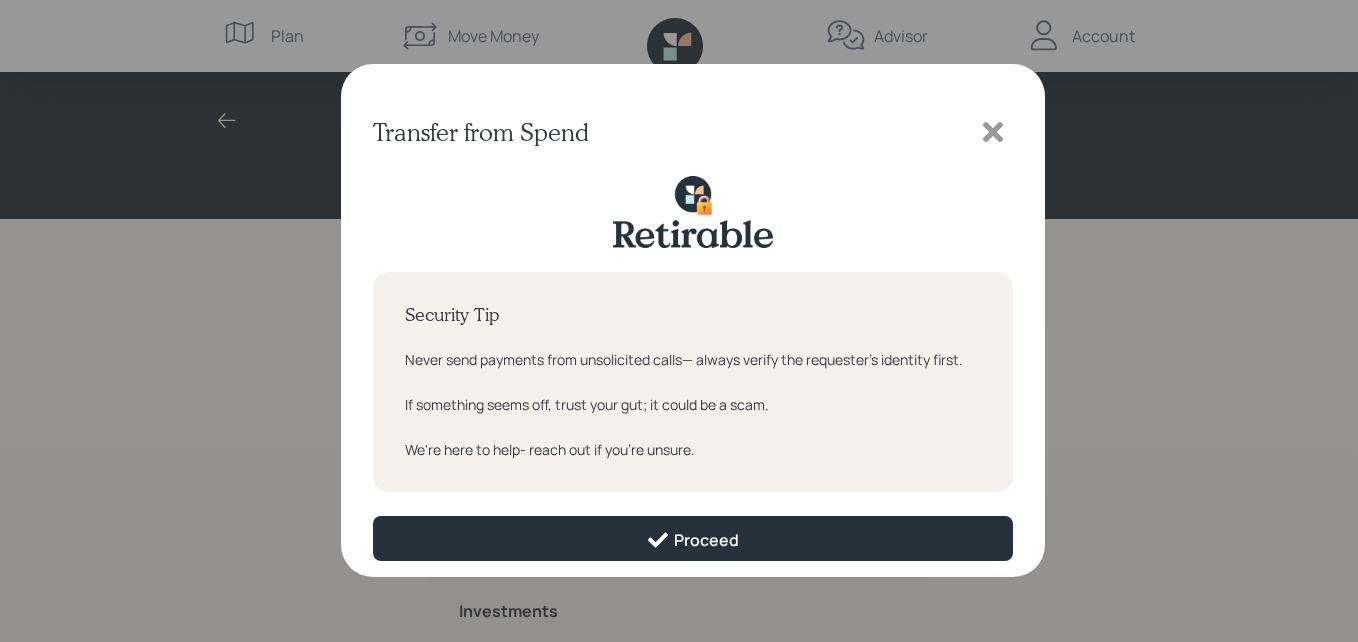 scroll, scrollTop: 0, scrollLeft: 0, axis: both 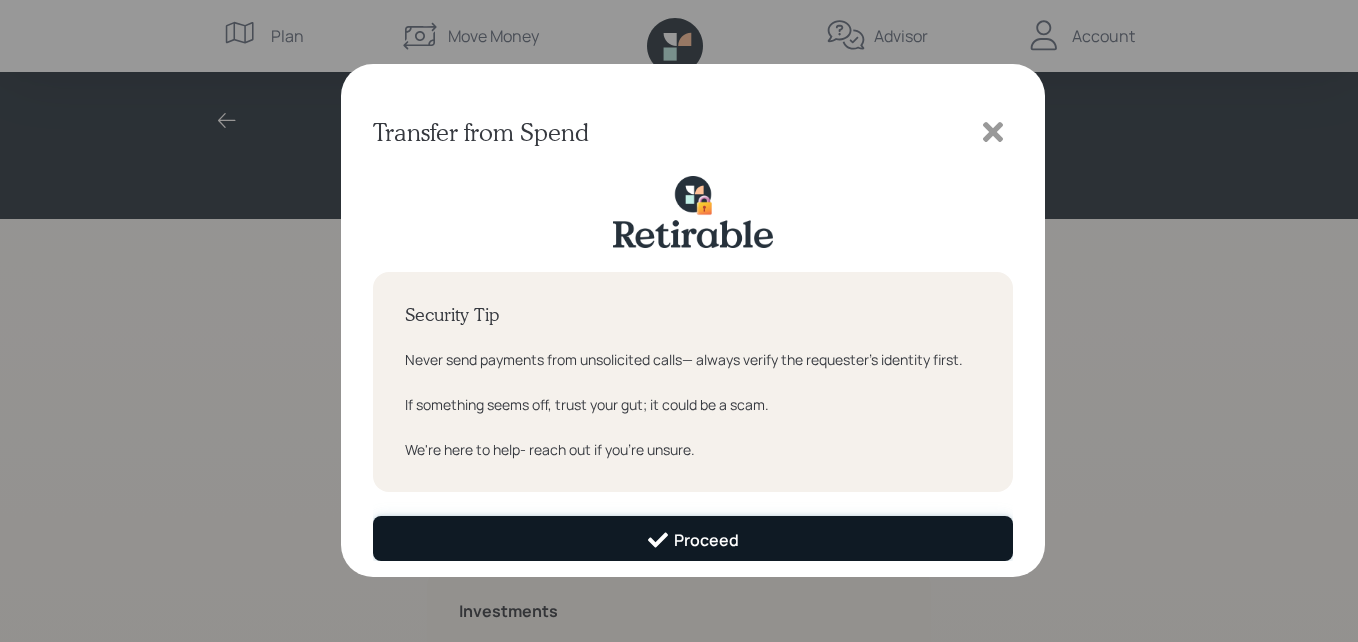 click on "Proceed" at bounding box center (692, 540) 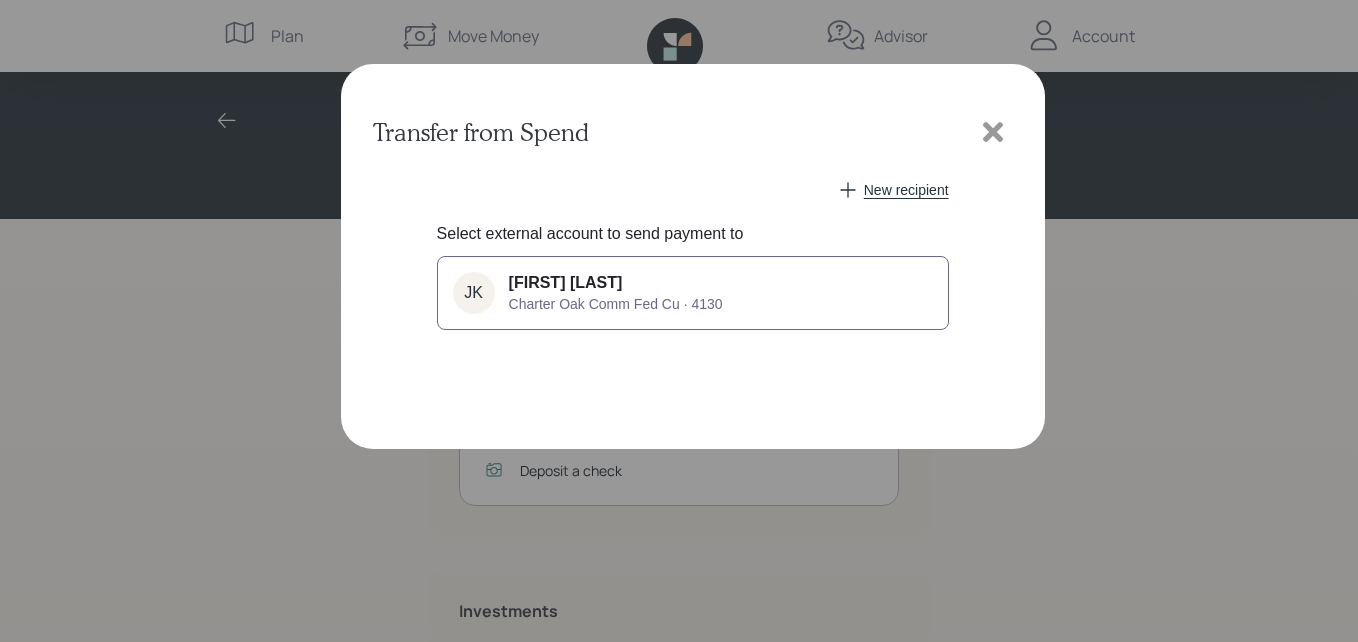 click on "Charter Oak Comm Fed Cu · 4130" at bounding box center [616, 304] 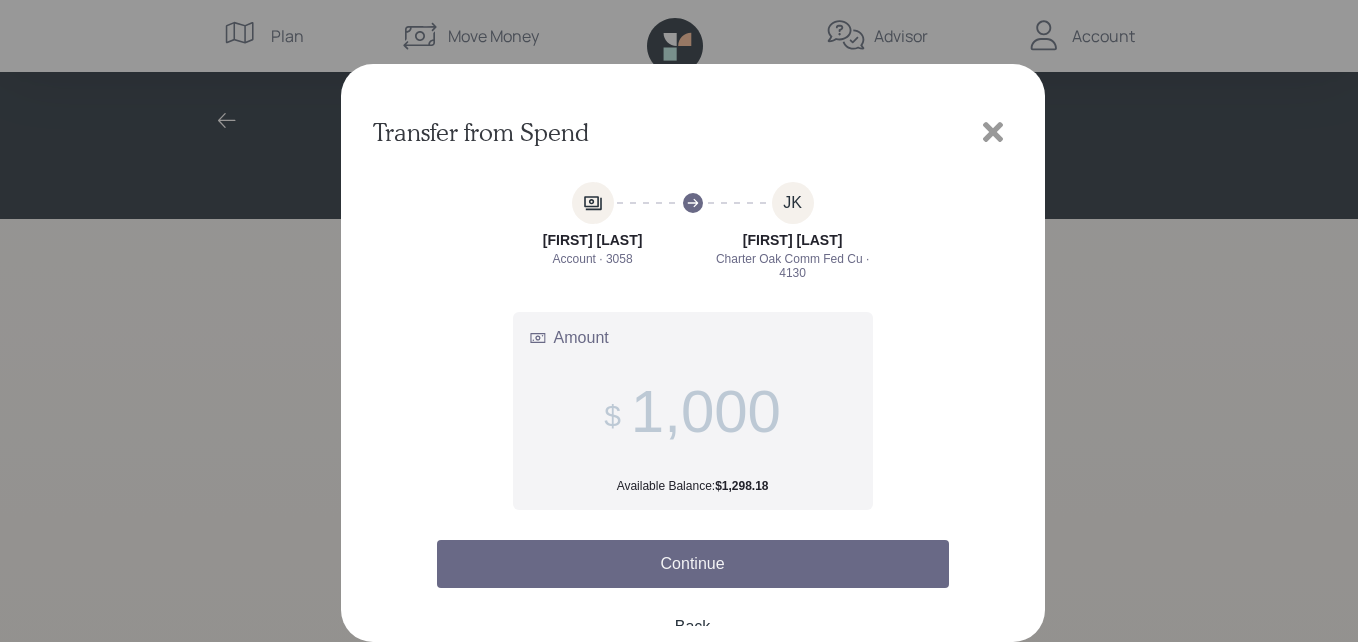 type on "1,000" 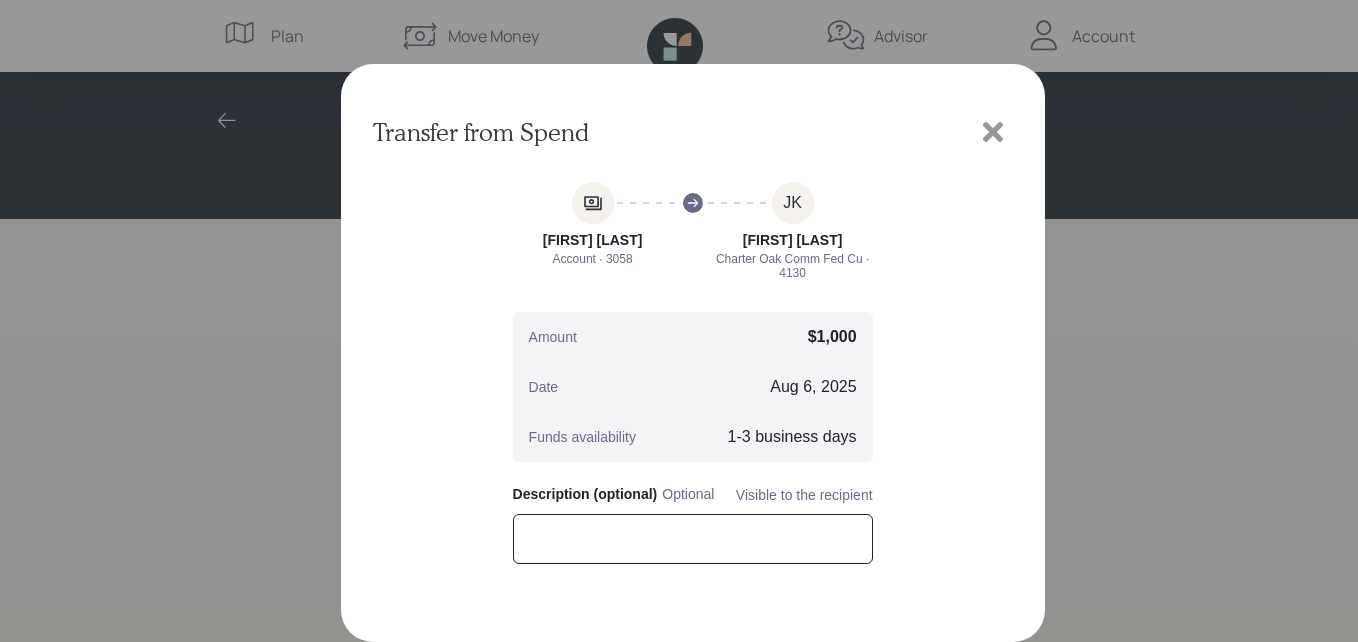 click at bounding box center (693, 539) 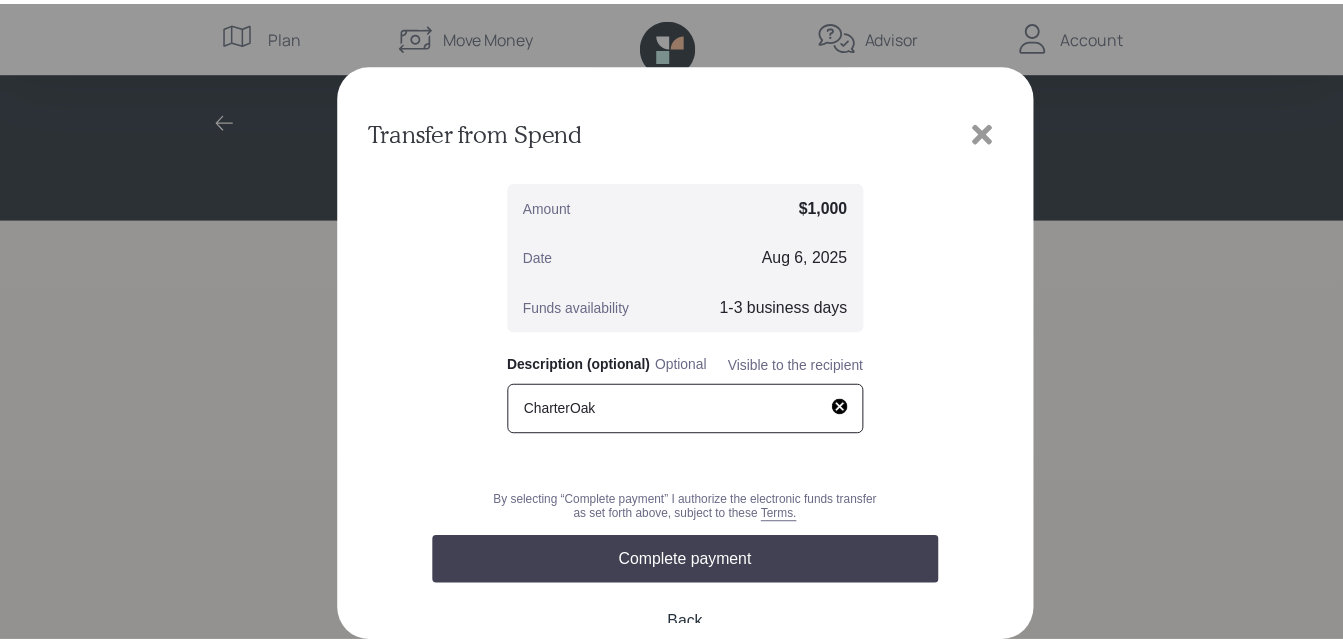 scroll, scrollTop: 152, scrollLeft: 0, axis: vertical 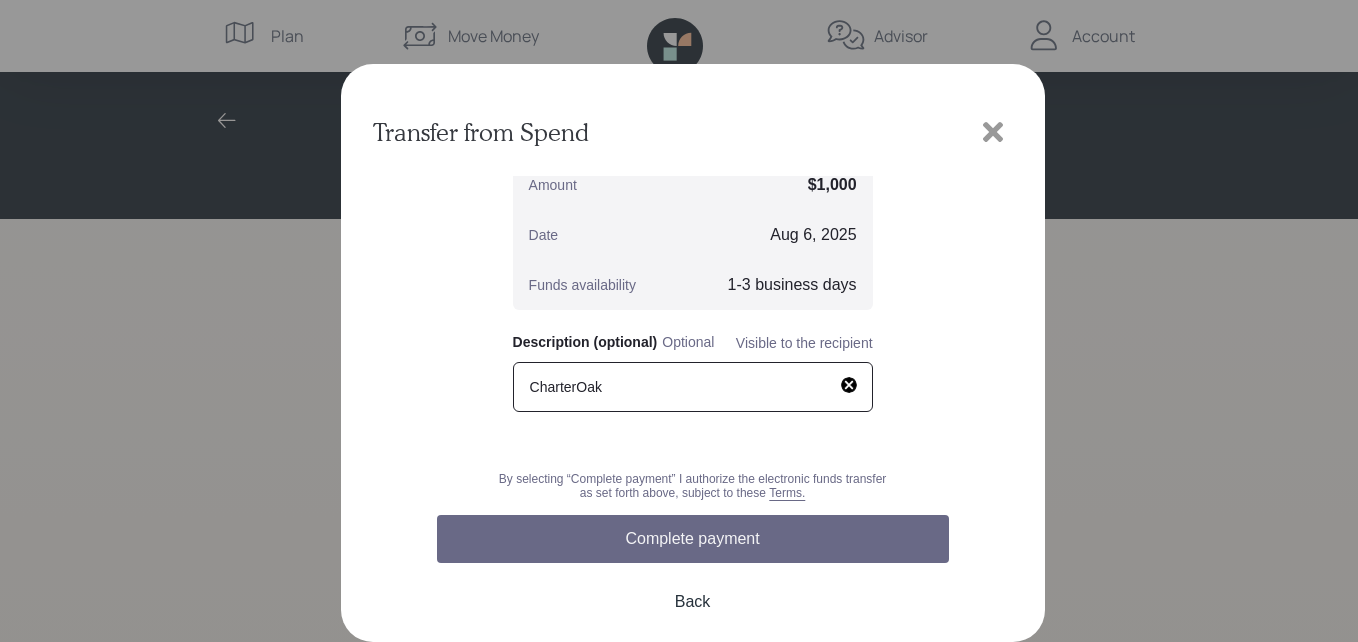 click on "Complete payment" at bounding box center (693, 539) 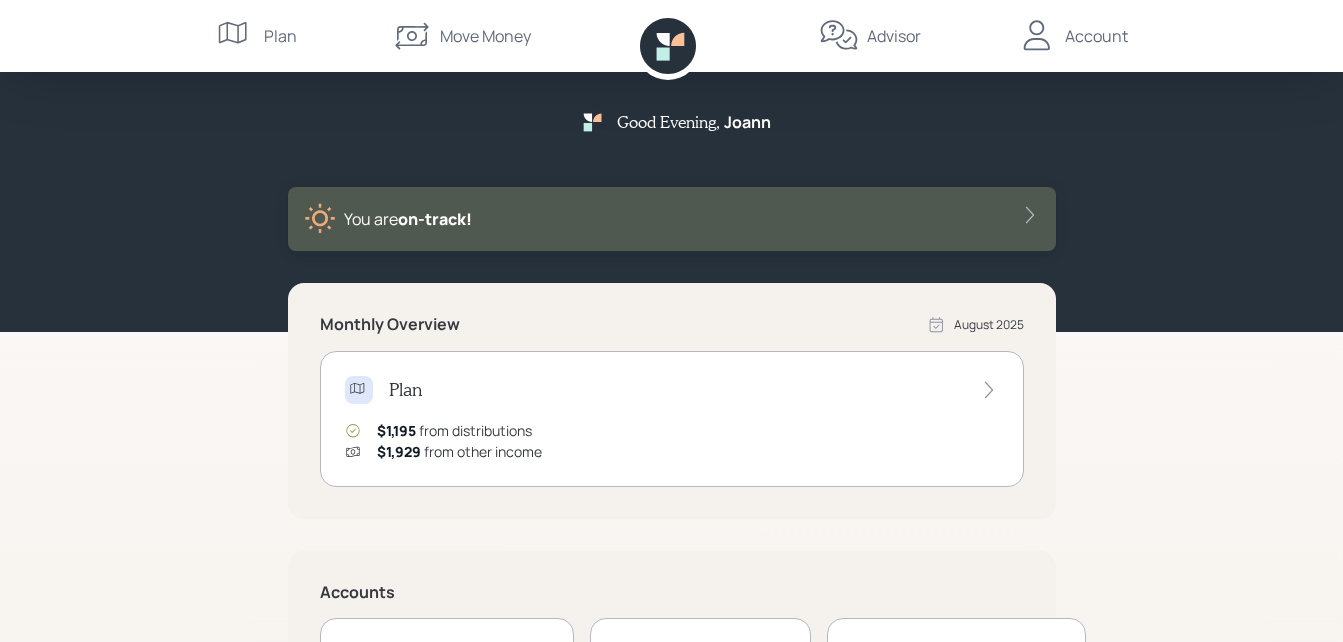 click on "Account" at bounding box center (1096, 36) 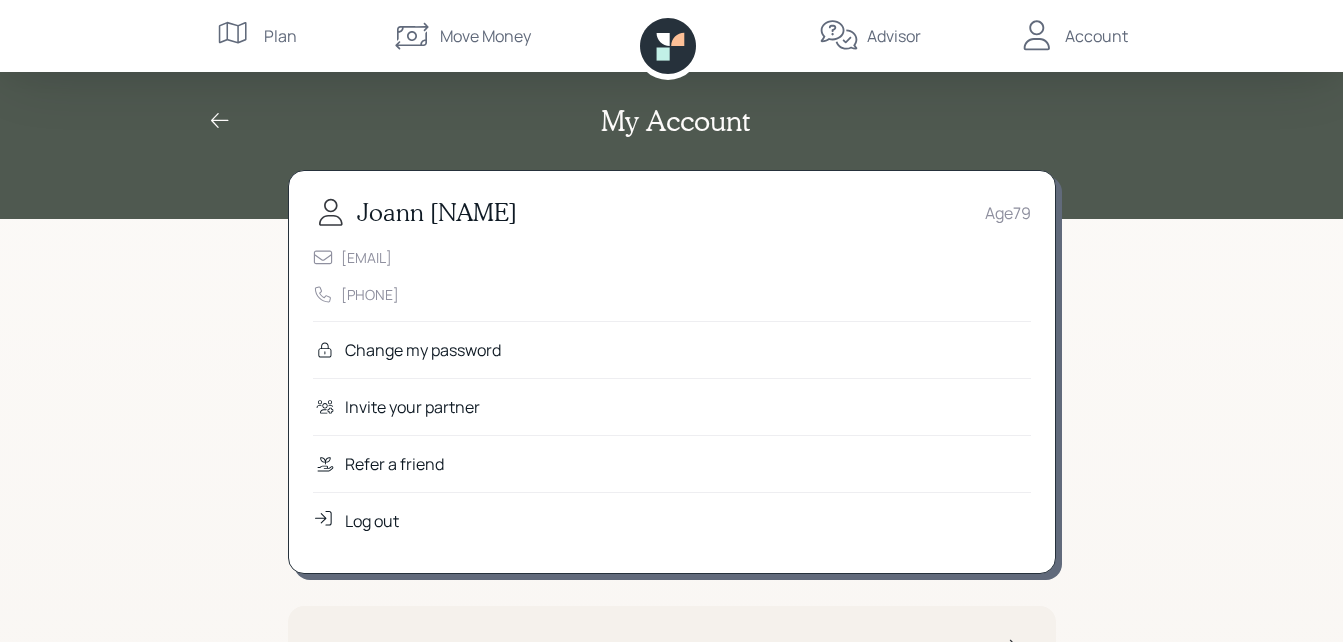click on "Log out" at bounding box center [372, 521] 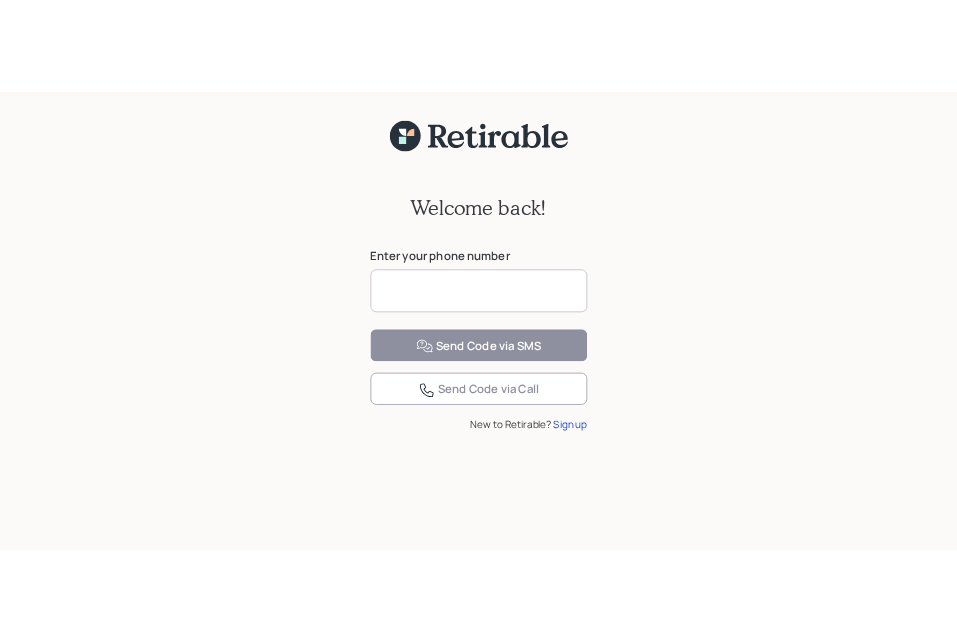 scroll, scrollTop: 0, scrollLeft: 0, axis: both 